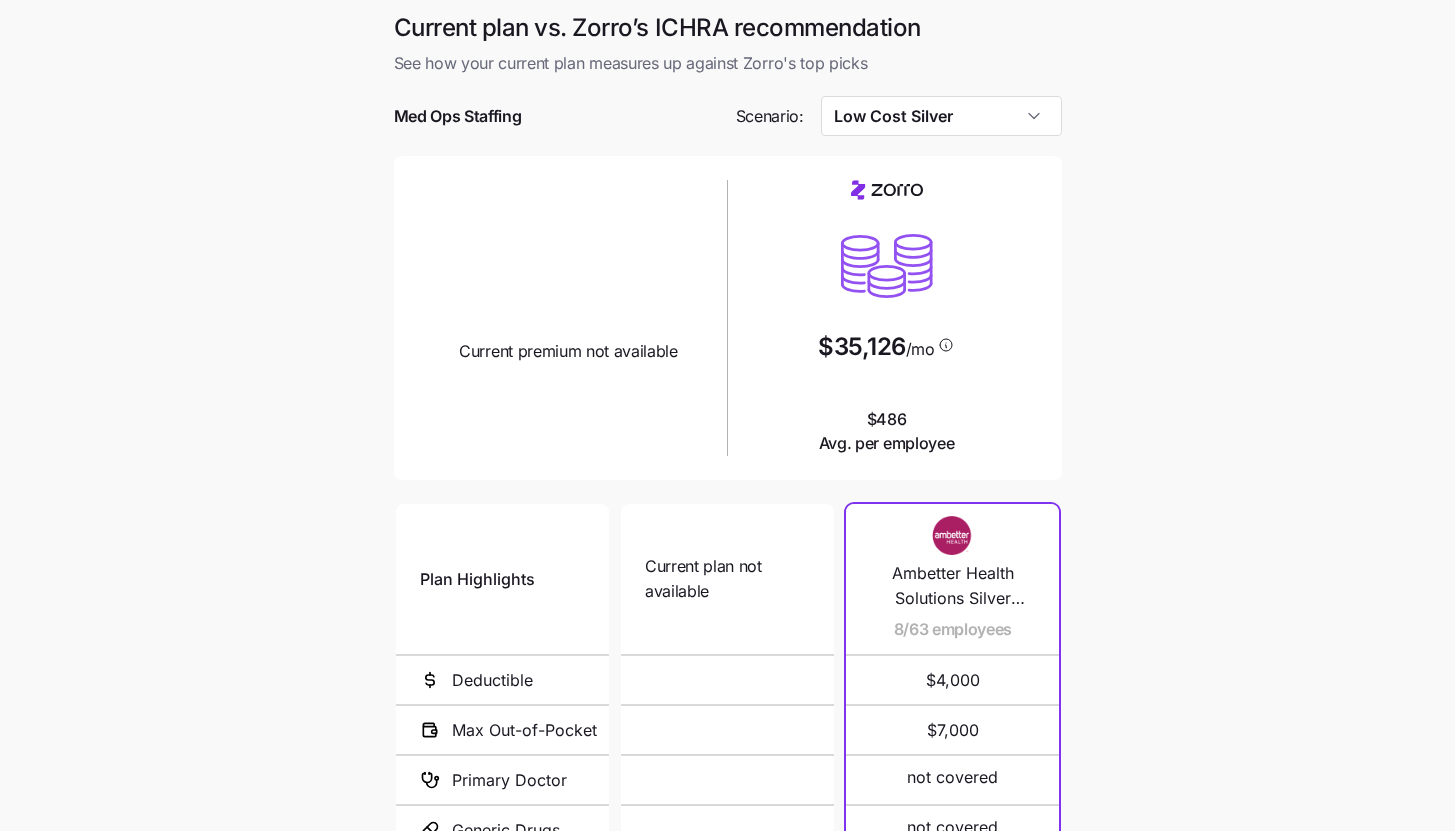 scroll, scrollTop: 0, scrollLeft: 0, axis: both 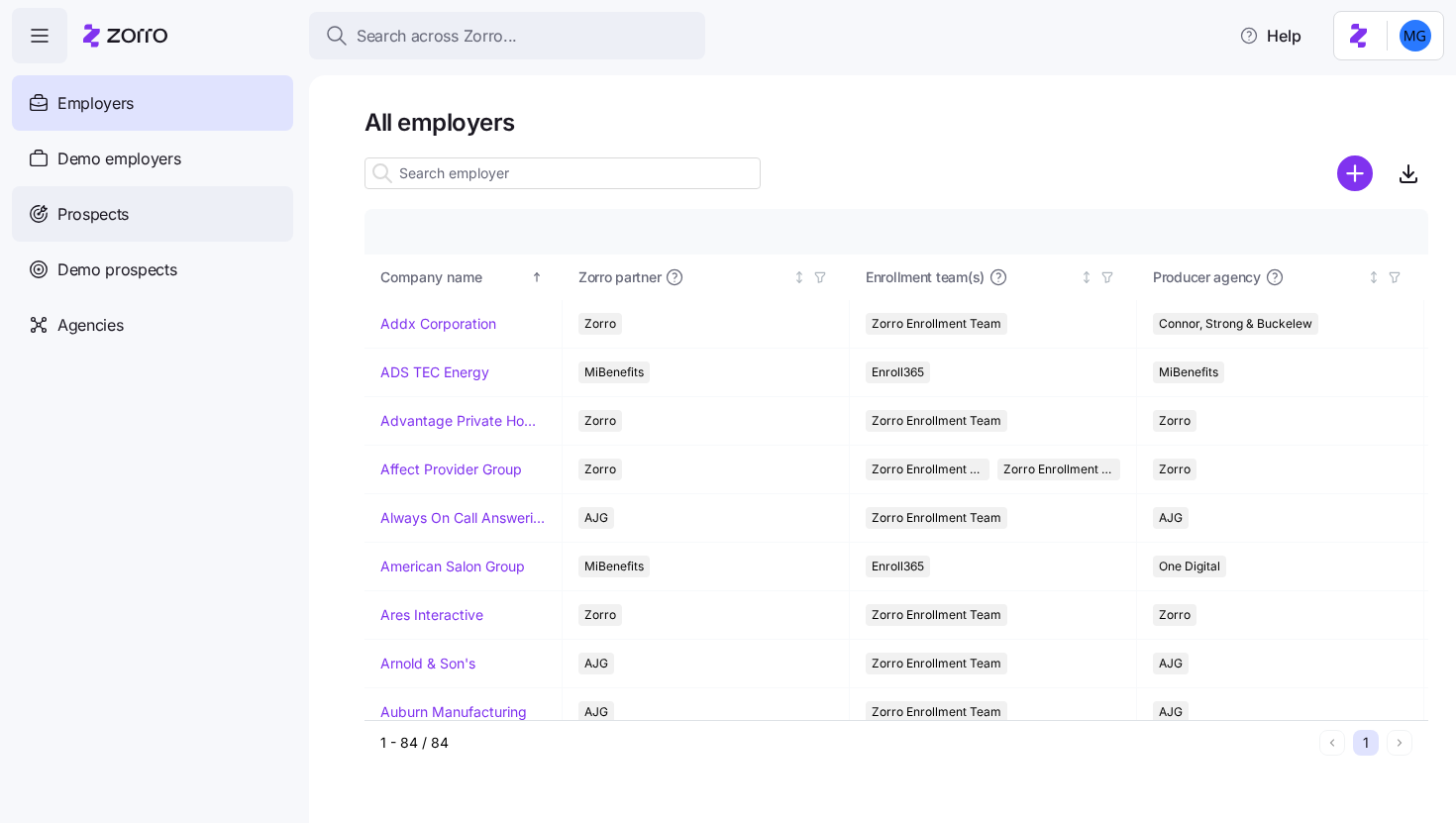 click on "Prospects" at bounding box center [153, 214] 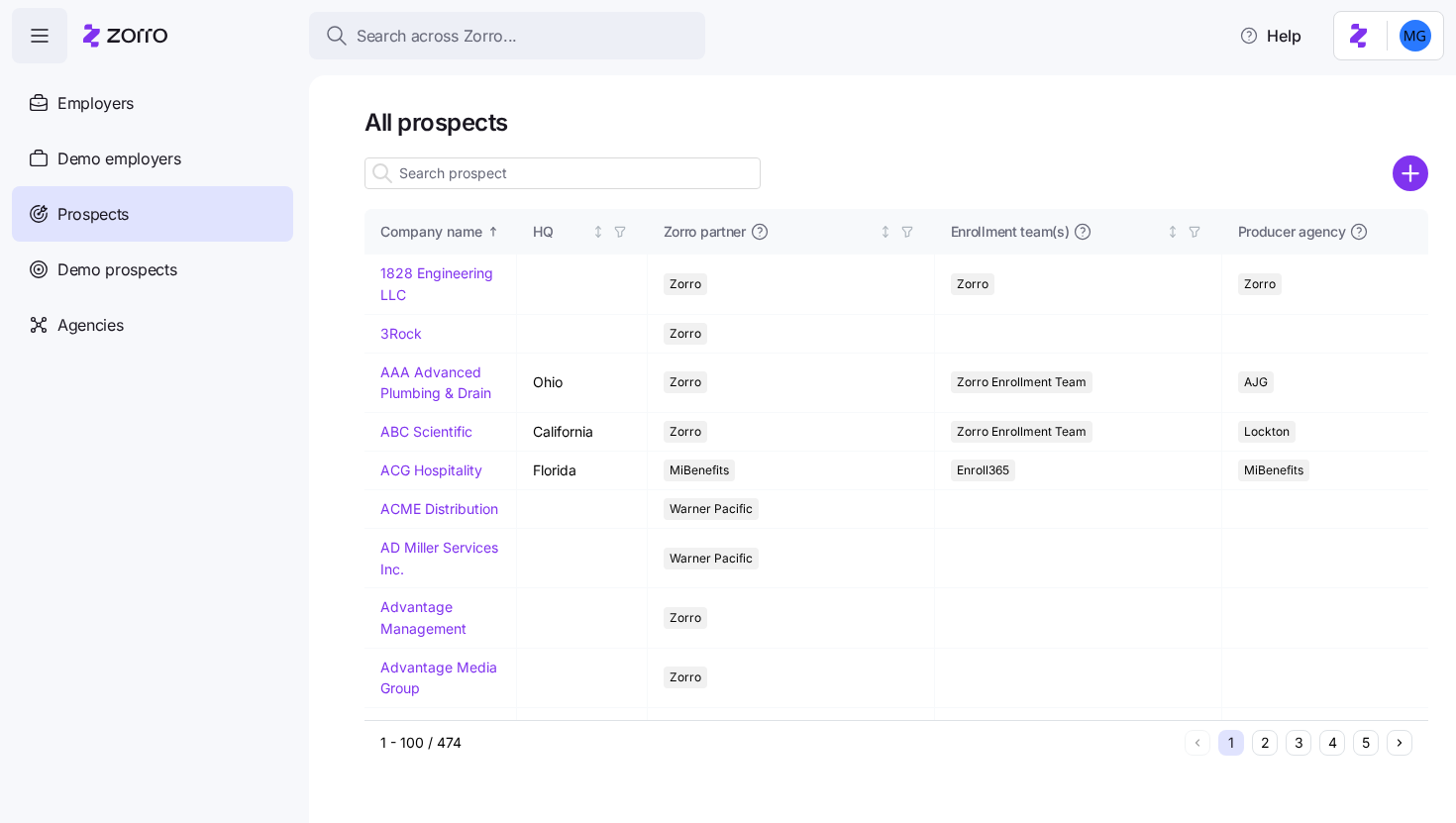 click at bounding box center (563, 173) 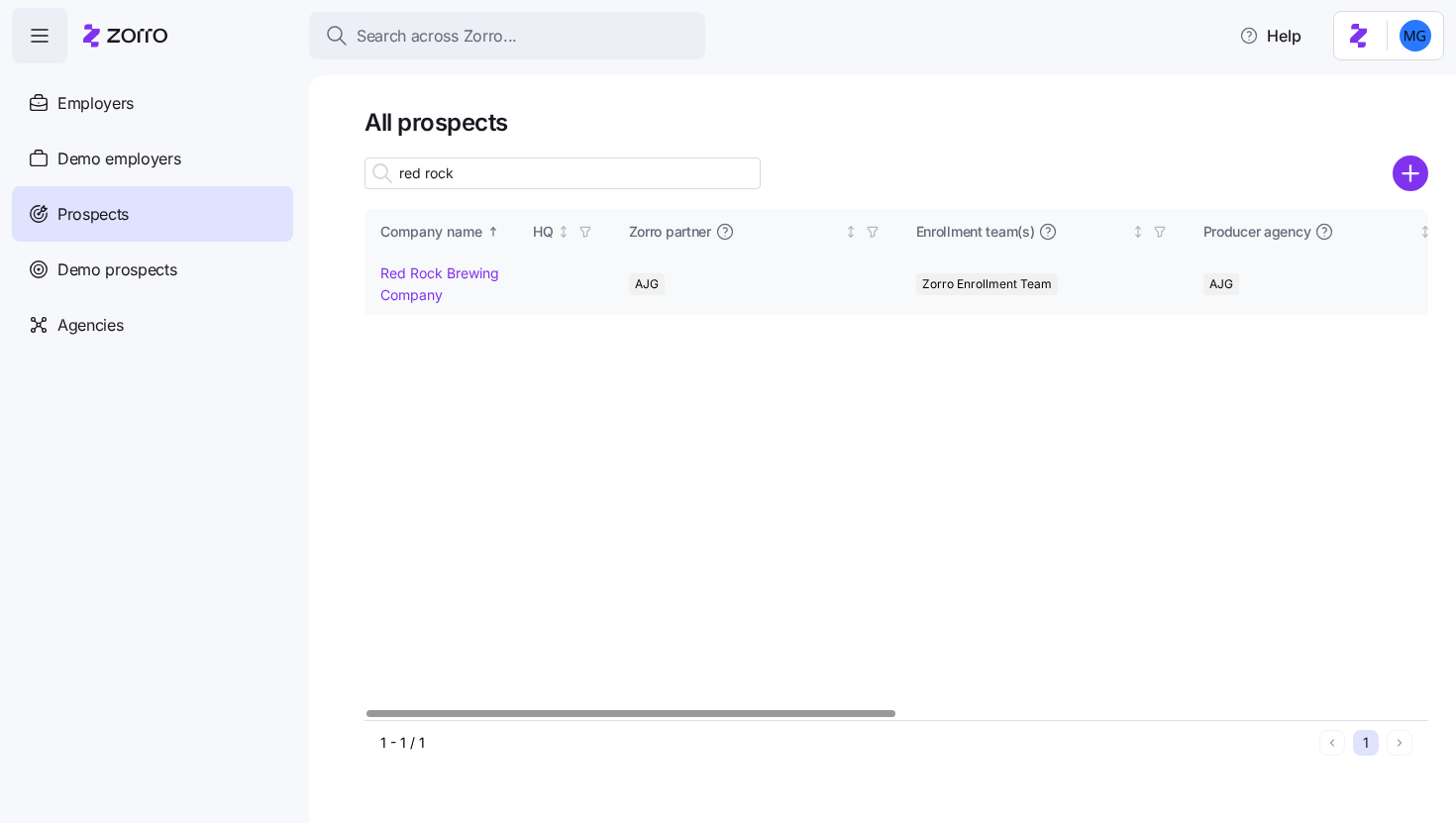 type on "red rock" 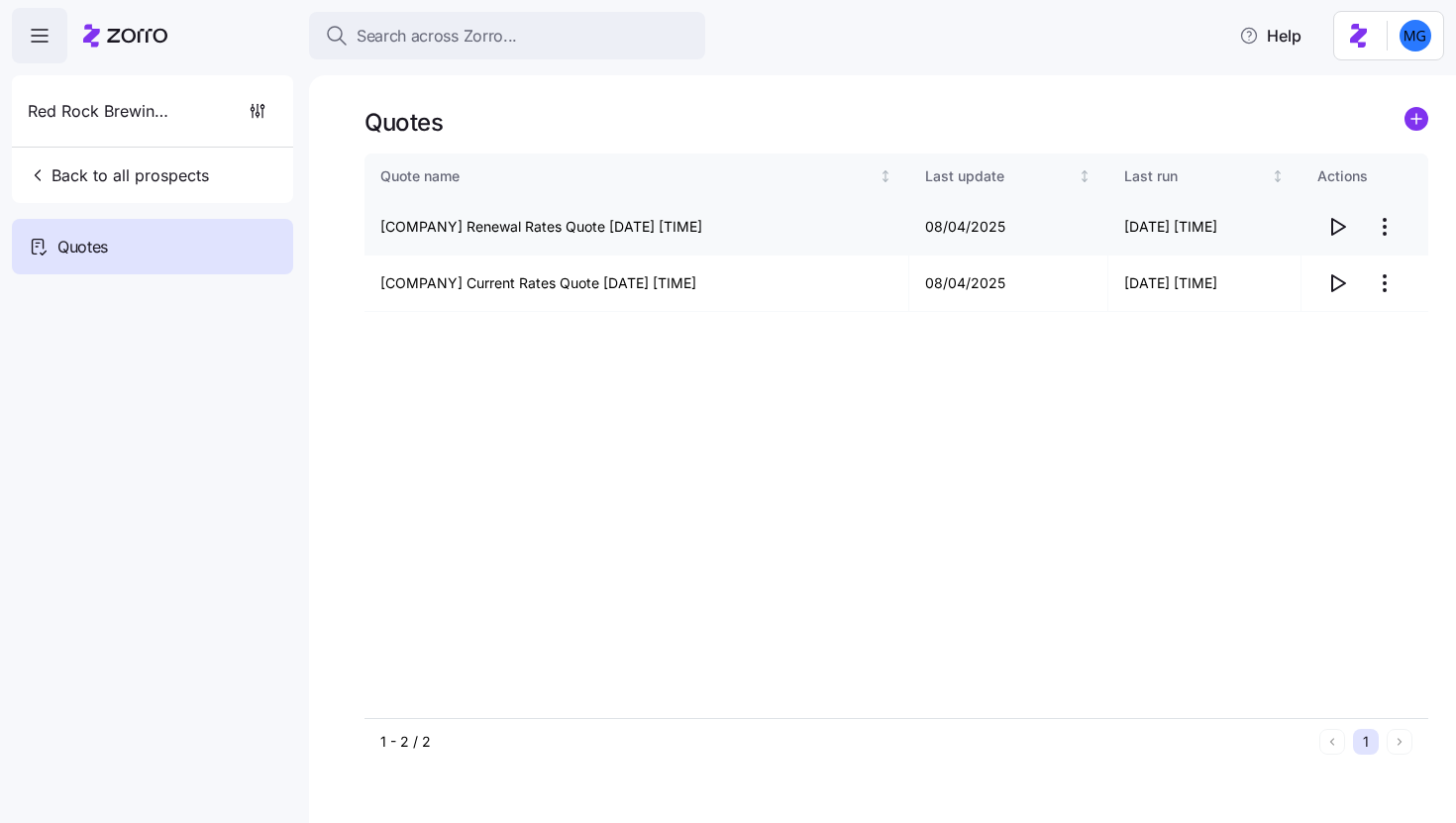 click at bounding box center [1337, 227] 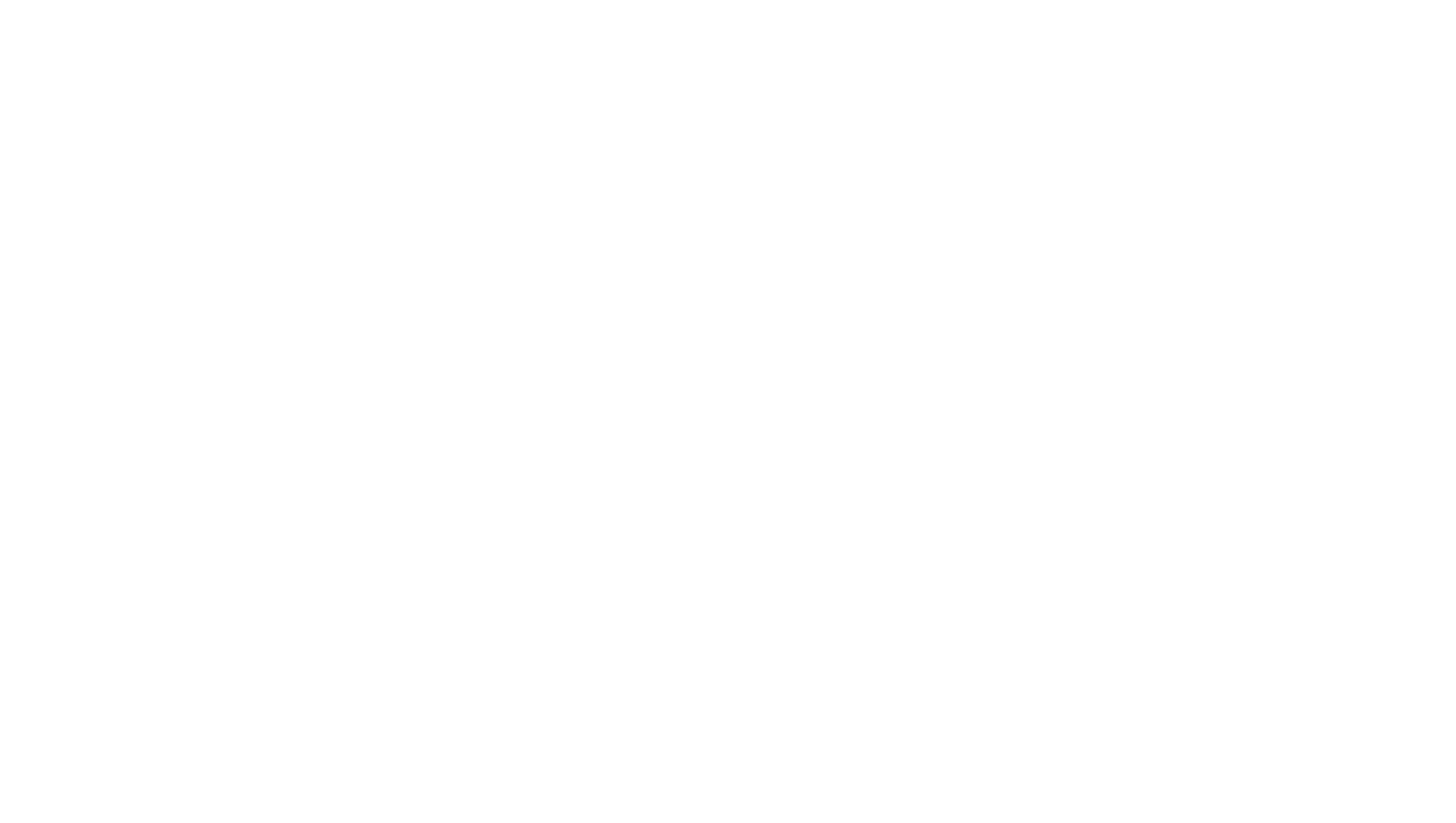 scroll, scrollTop: 0, scrollLeft: 0, axis: both 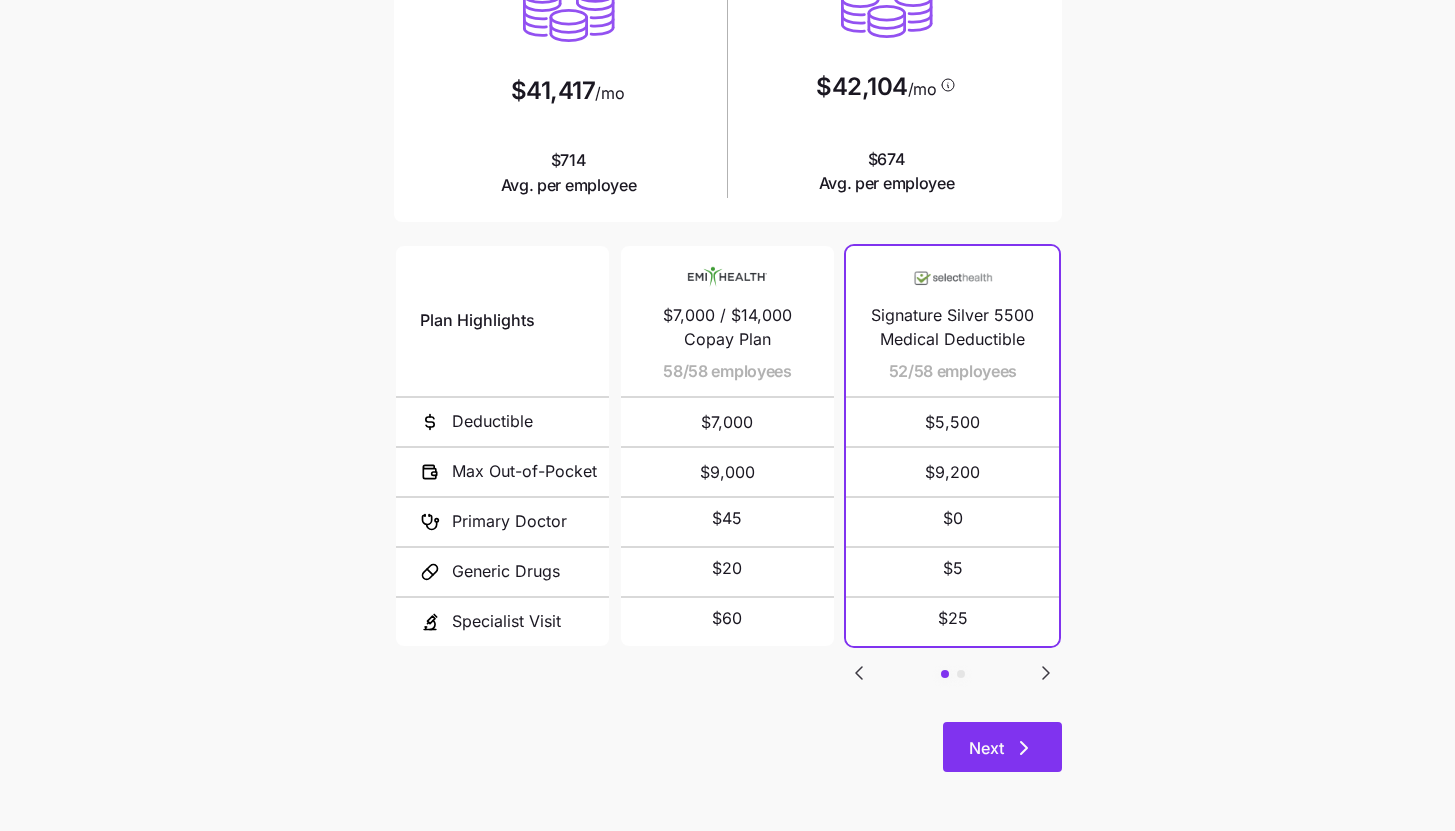 click on "Next" at bounding box center [1002, 747] 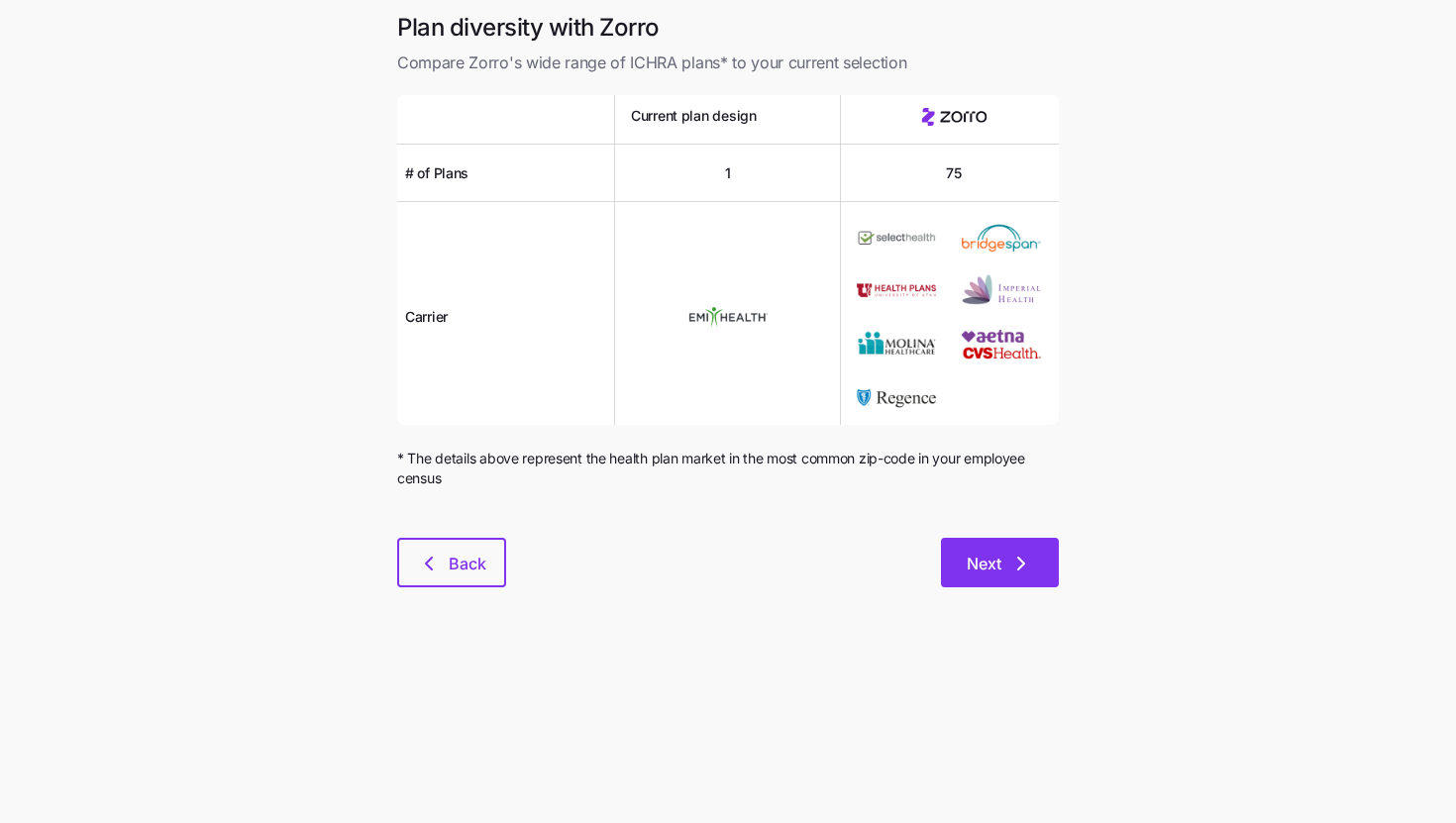 click 